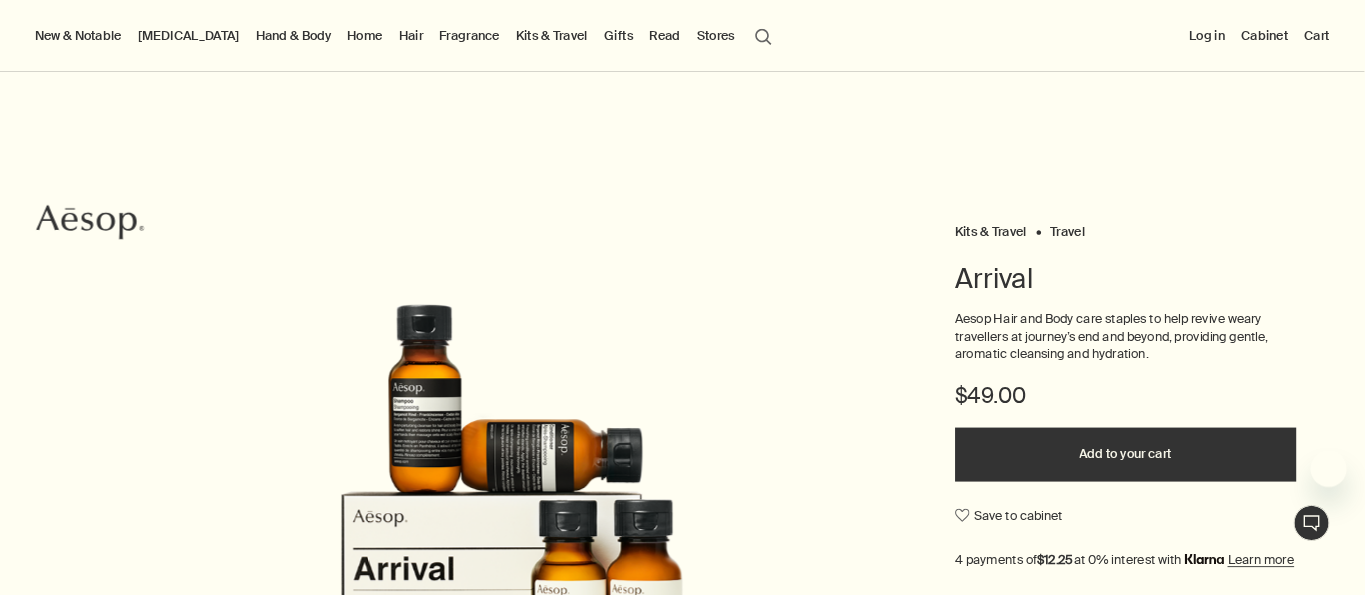 scroll, scrollTop: 0, scrollLeft: 0, axis: both 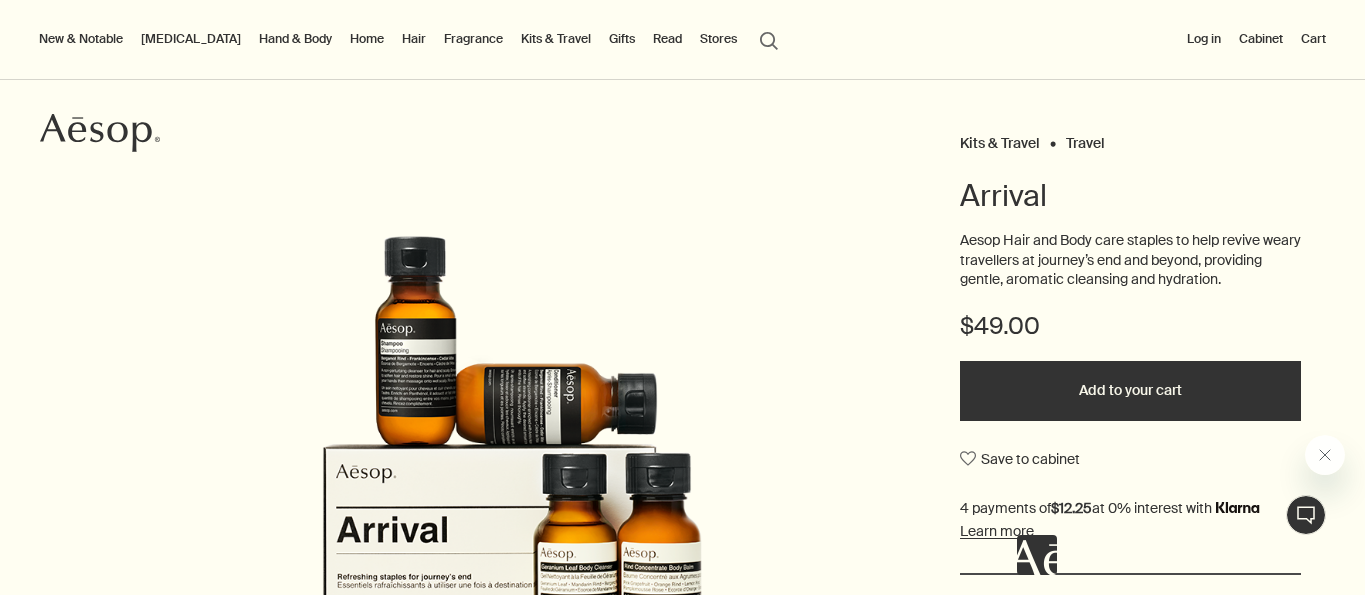 click on "Add to your cart" at bounding box center [1130, 391] 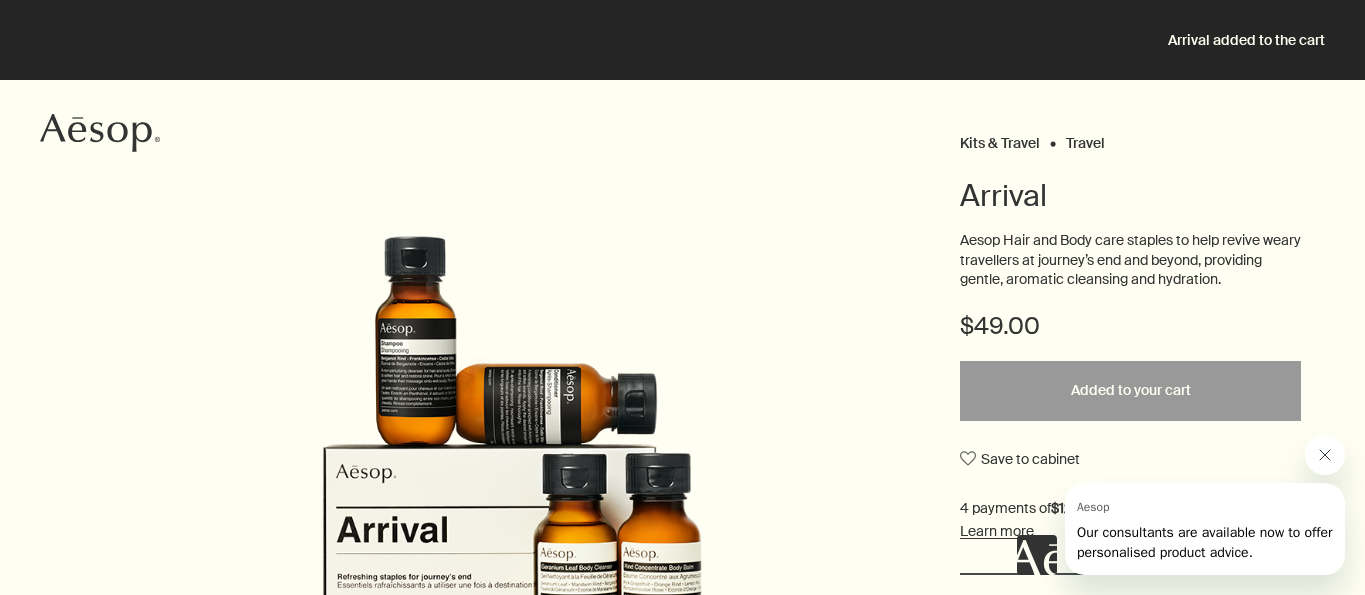 click 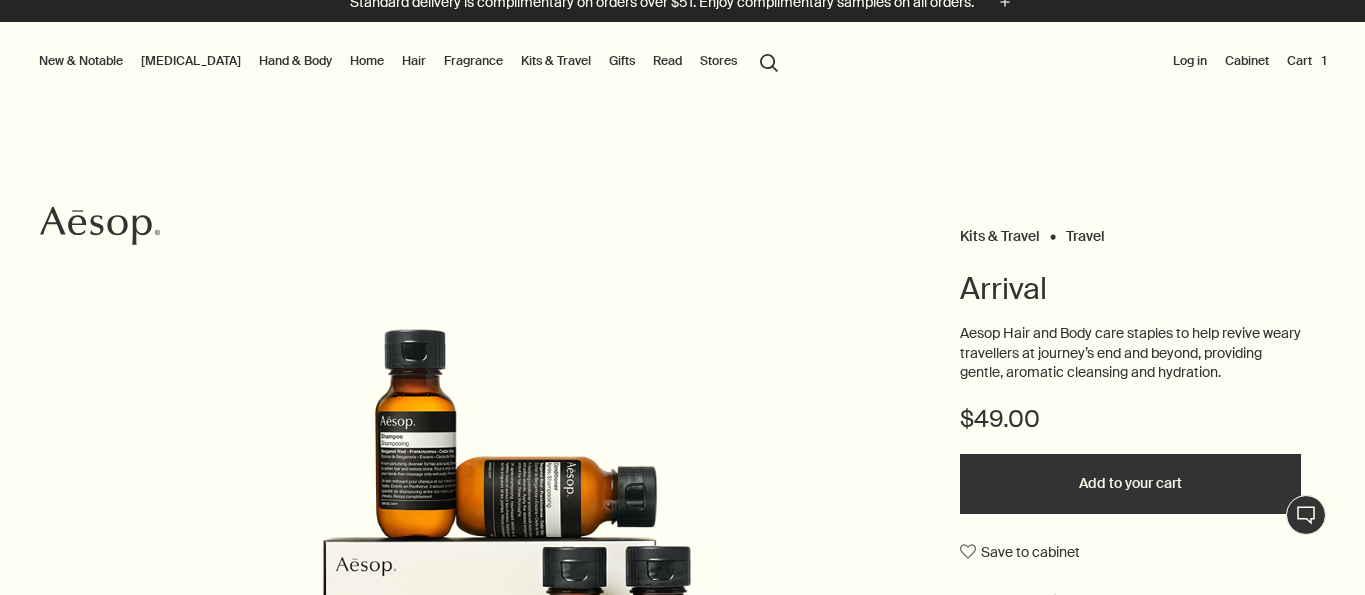 scroll, scrollTop: 0, scrollLeft: 0, axis: both 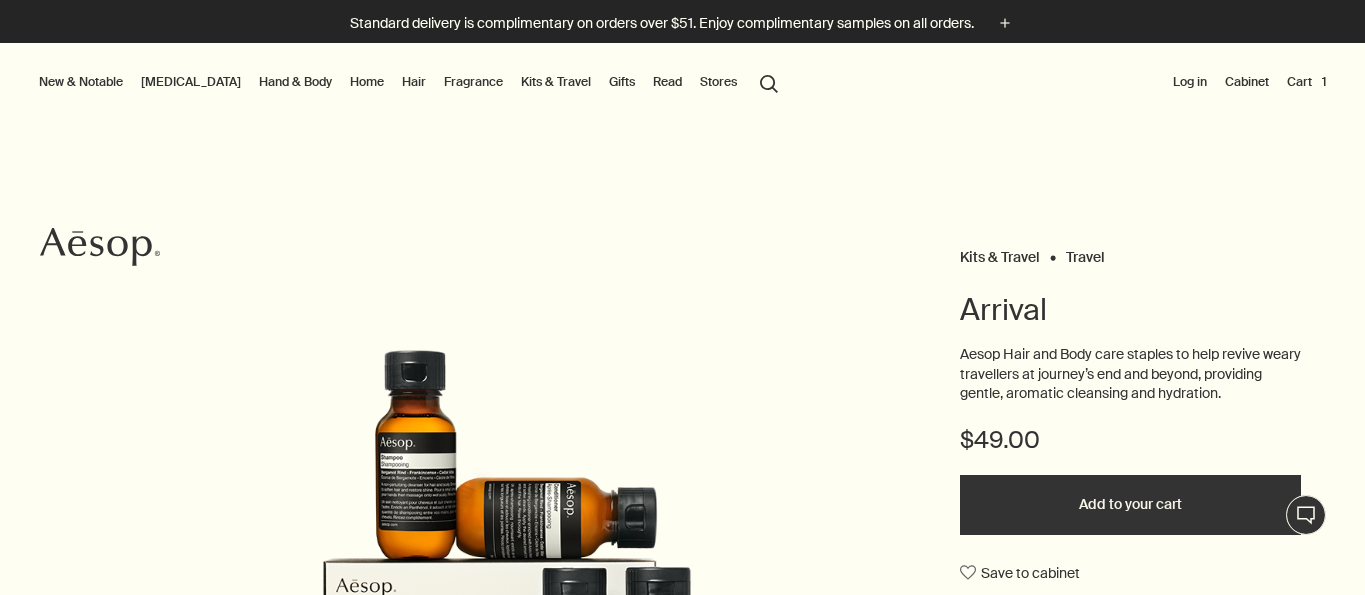 click on "Cart 1" at bounding box center (1306, 82) 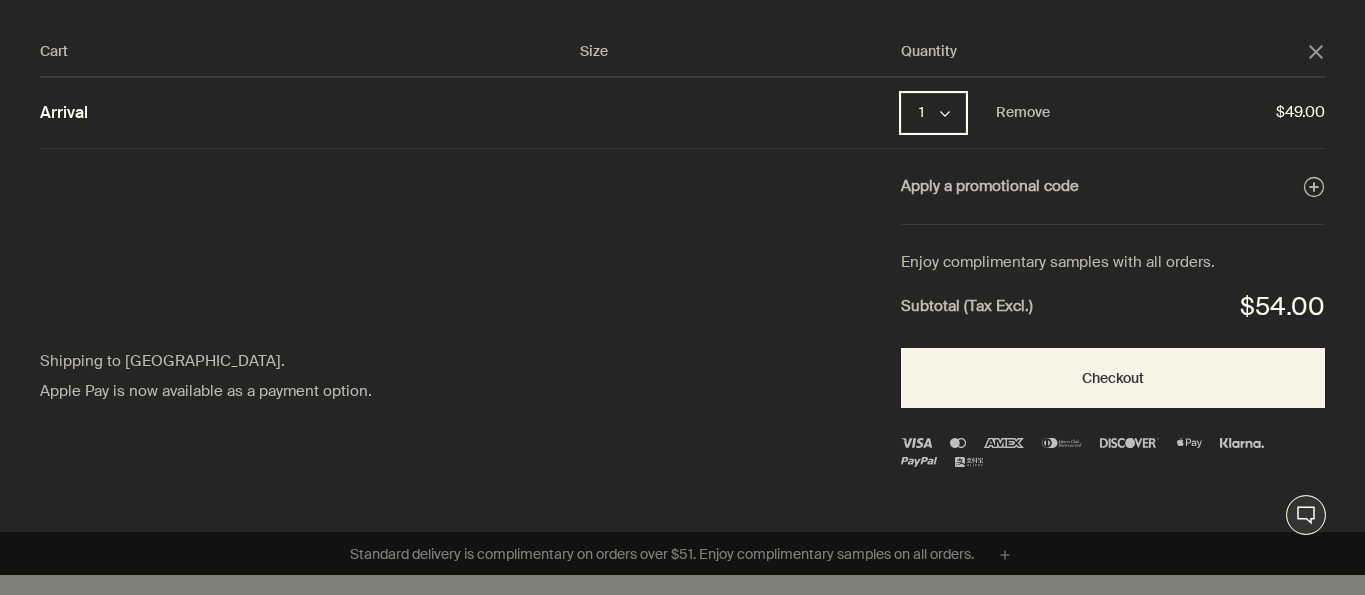click on "1 chevron" at bounding box center [933, 113] 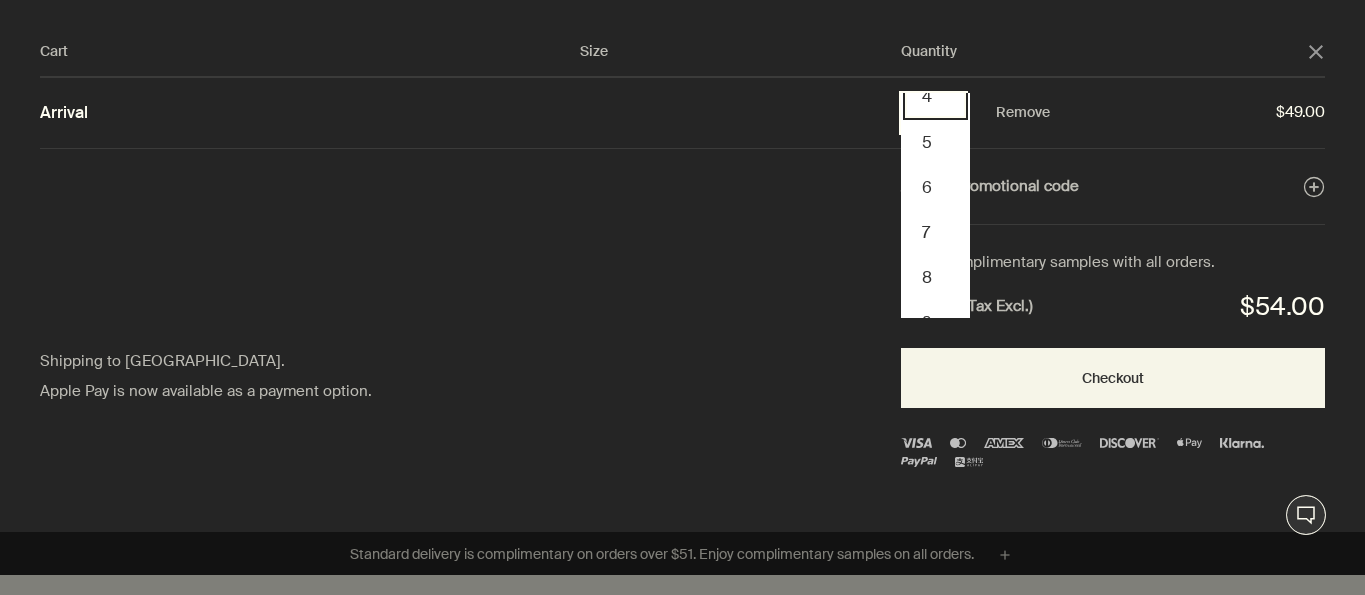 scroll, scrollTop: 227, scrollLeft: 0, axis: vertical 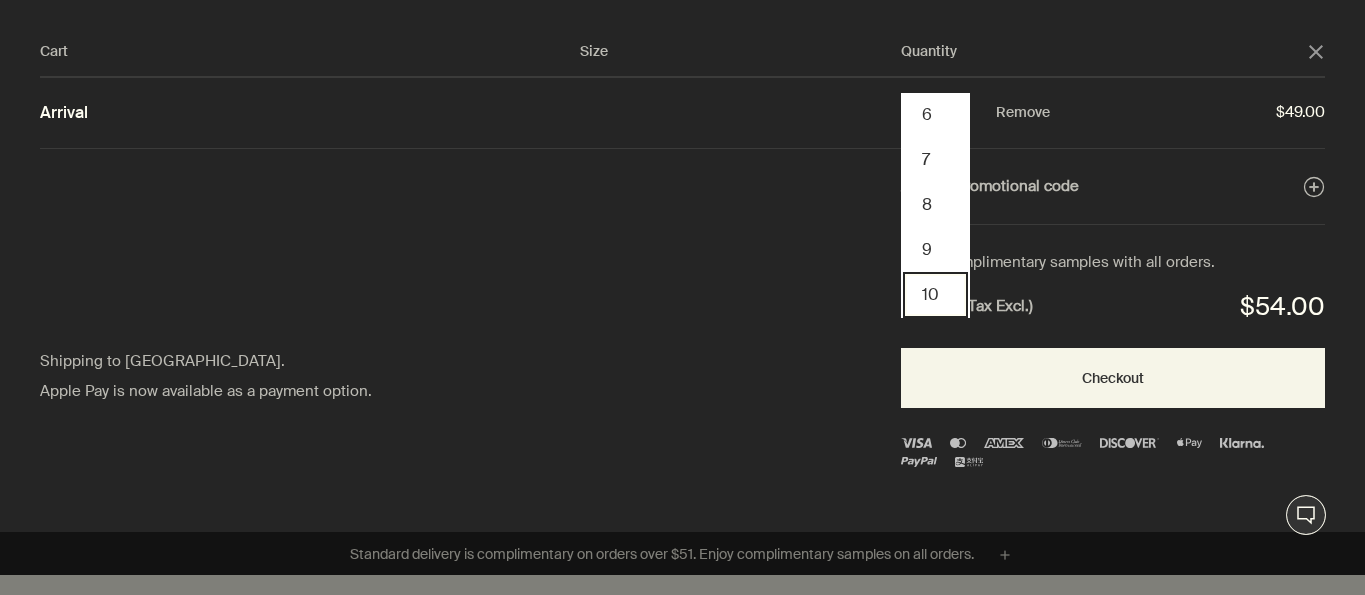 click on "10" at bounding box center [935, 294] 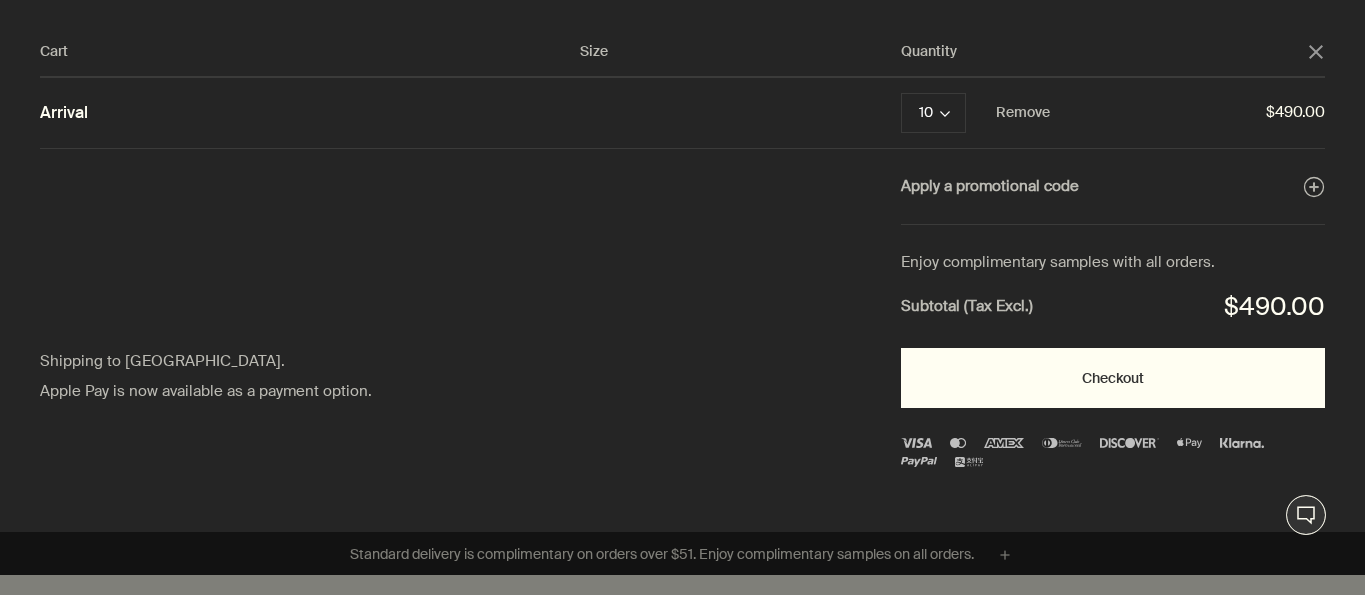 click on "Checkout" at bounding box center [1113, 378] 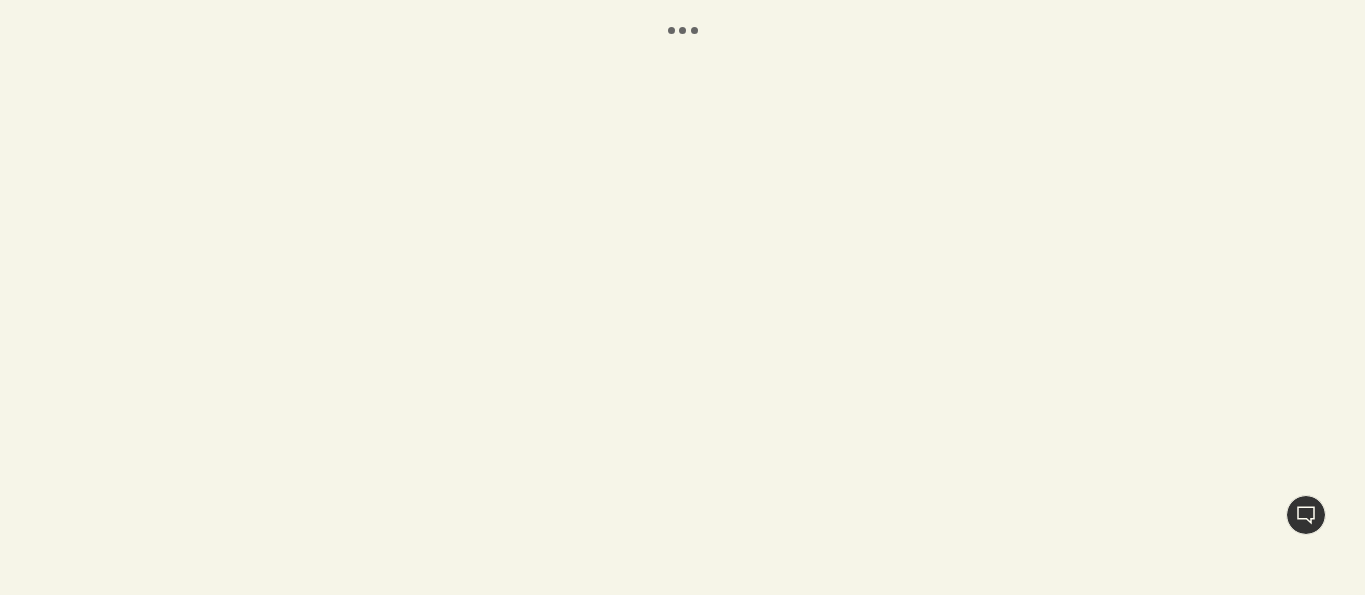 scroll, scrollTop: 0, scrollLeft: 0, axis: both 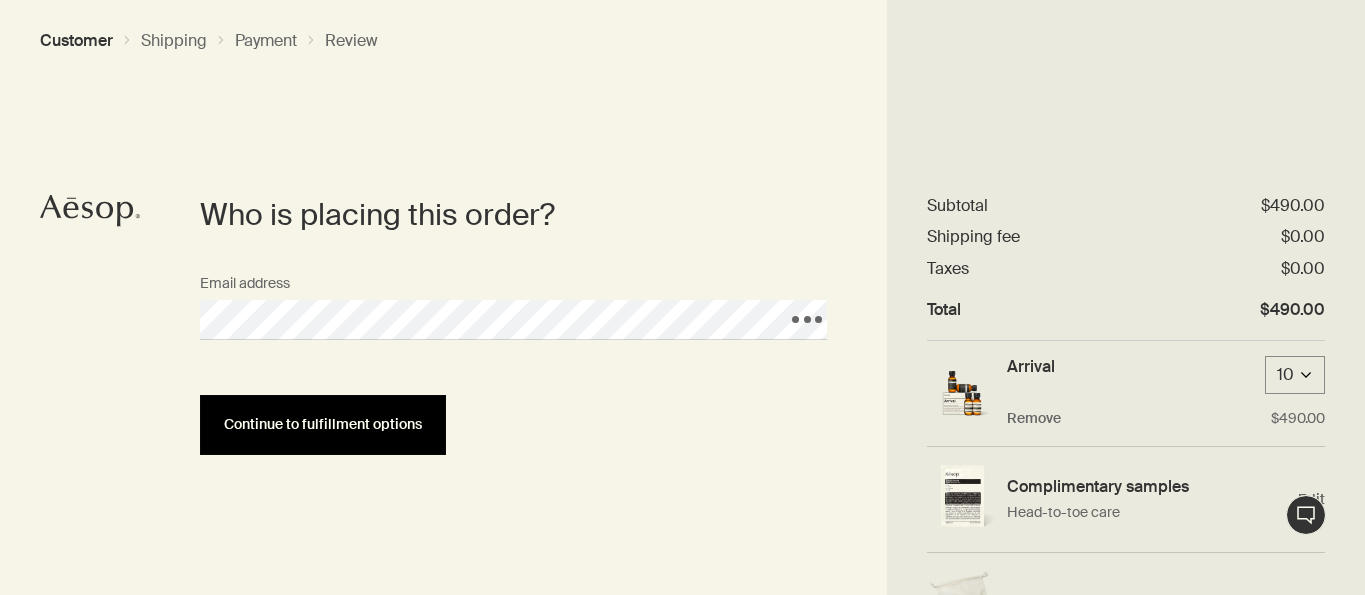 click on "Continue to fulfillment options" at bounding box center (323, 424) 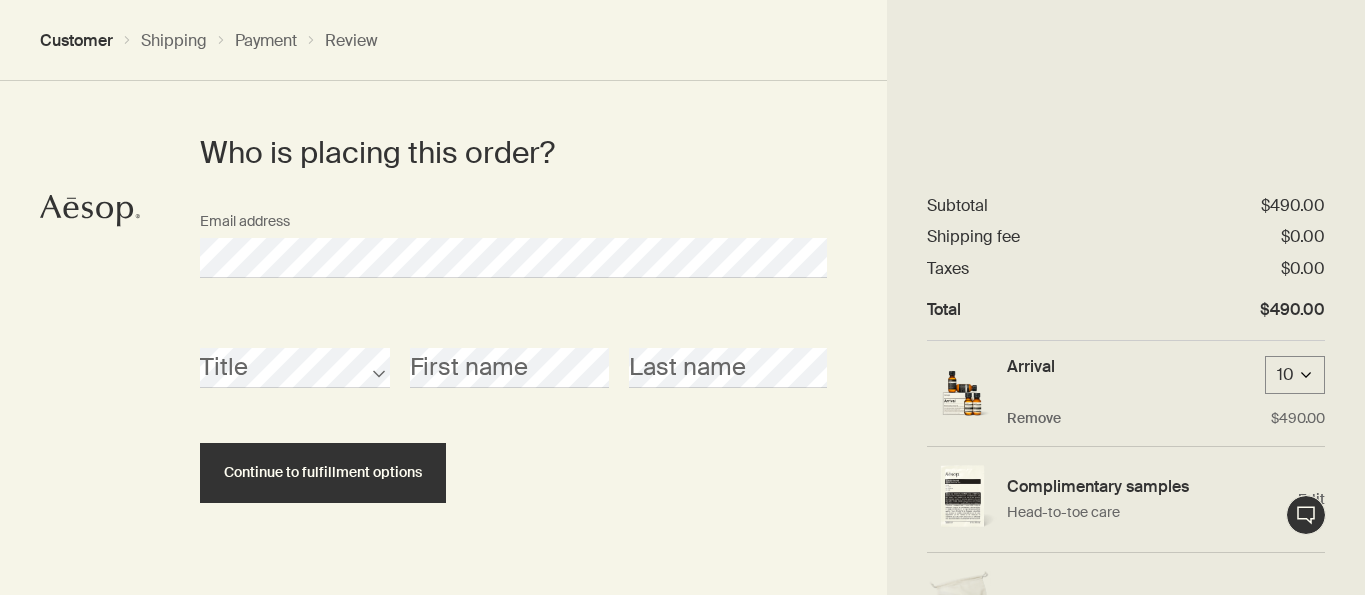 scroll, scrollTop: 67, scrollLeft: 0, axis: vertical 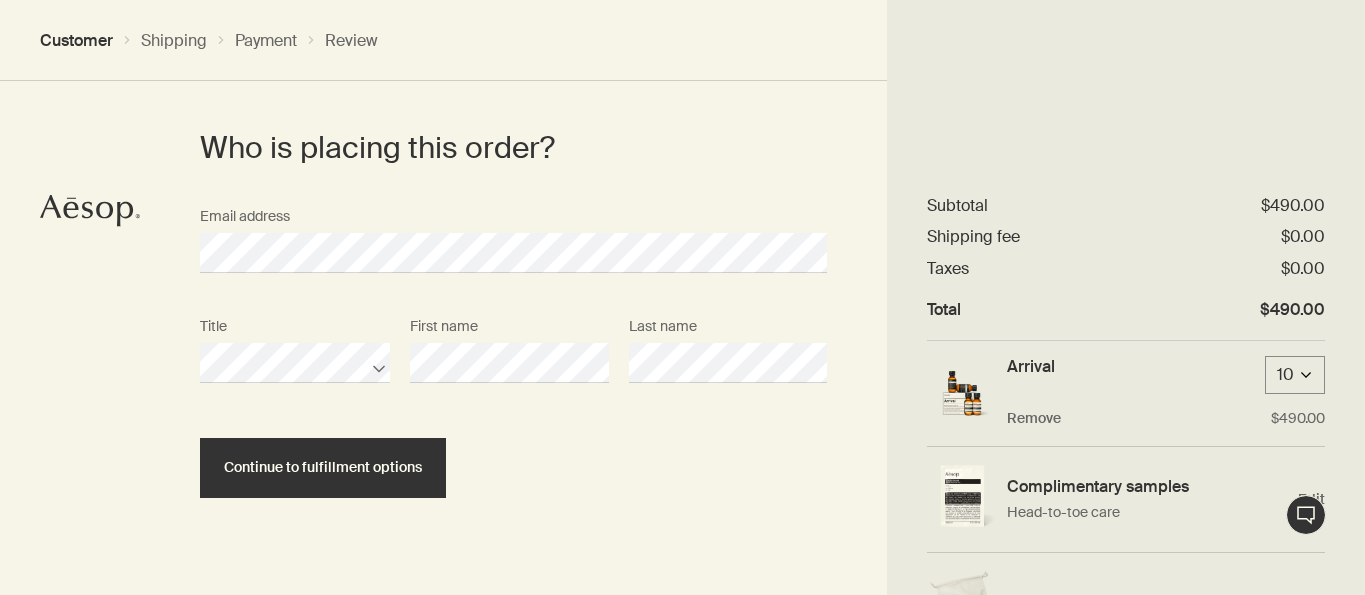 click on "Title First name Last name Continue to fulfillment options" at bounding box center (513, 403) 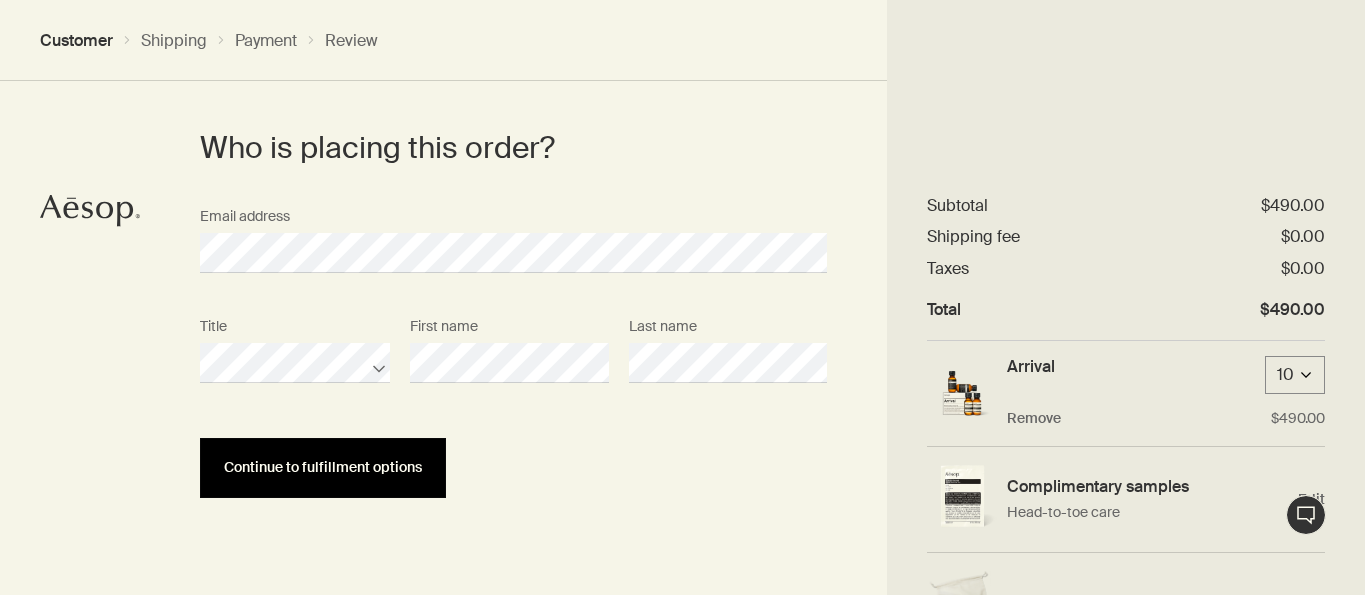 click on "Continue to fulfillment options" at bounding box center (323, 467) 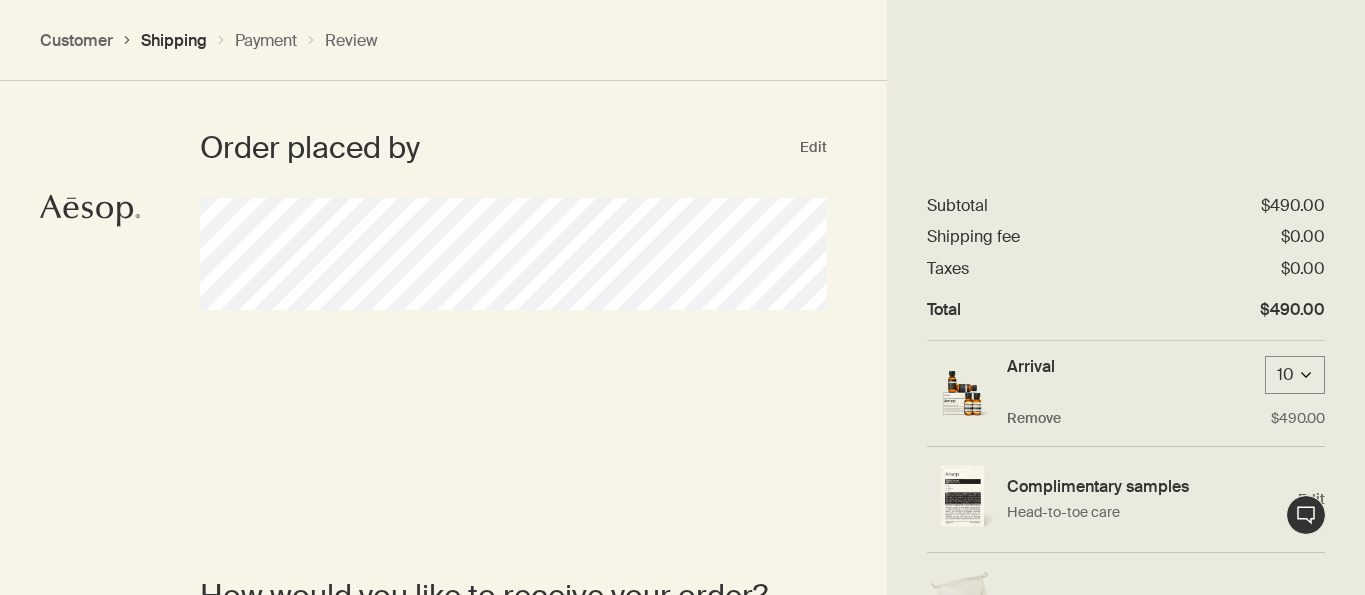 scroll, scrollTop: 0, scrollLeft: 0, axis: both 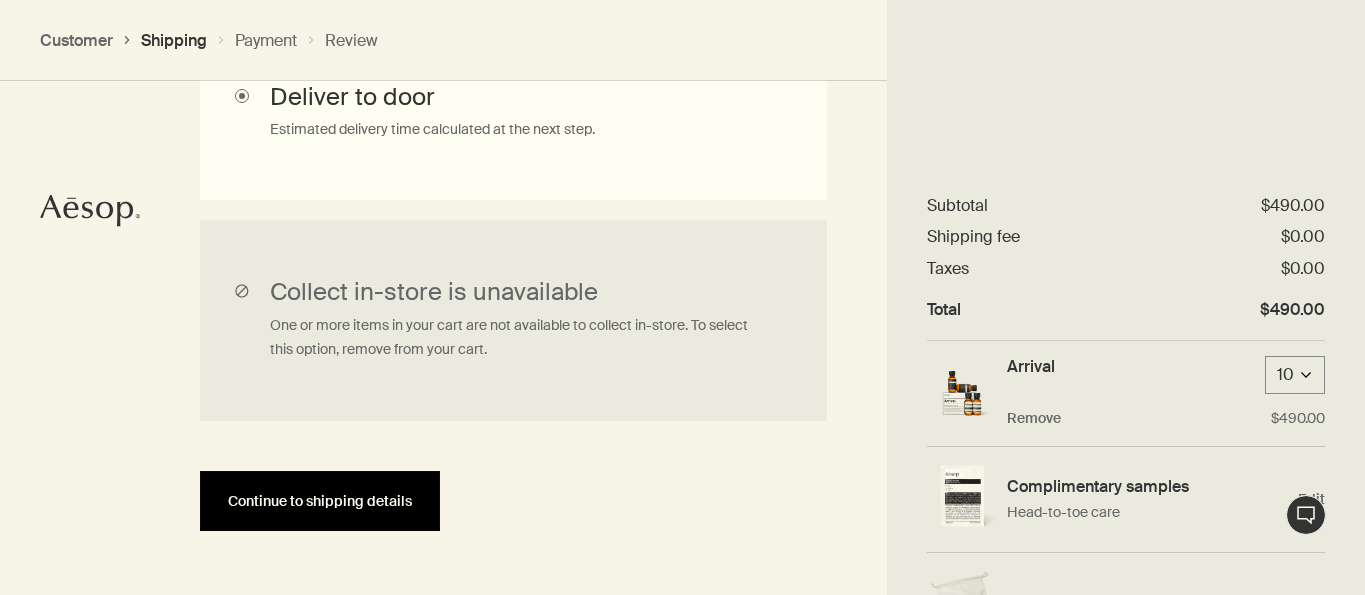 click on "Continue to shipping details" at bounding box center (320, 501) 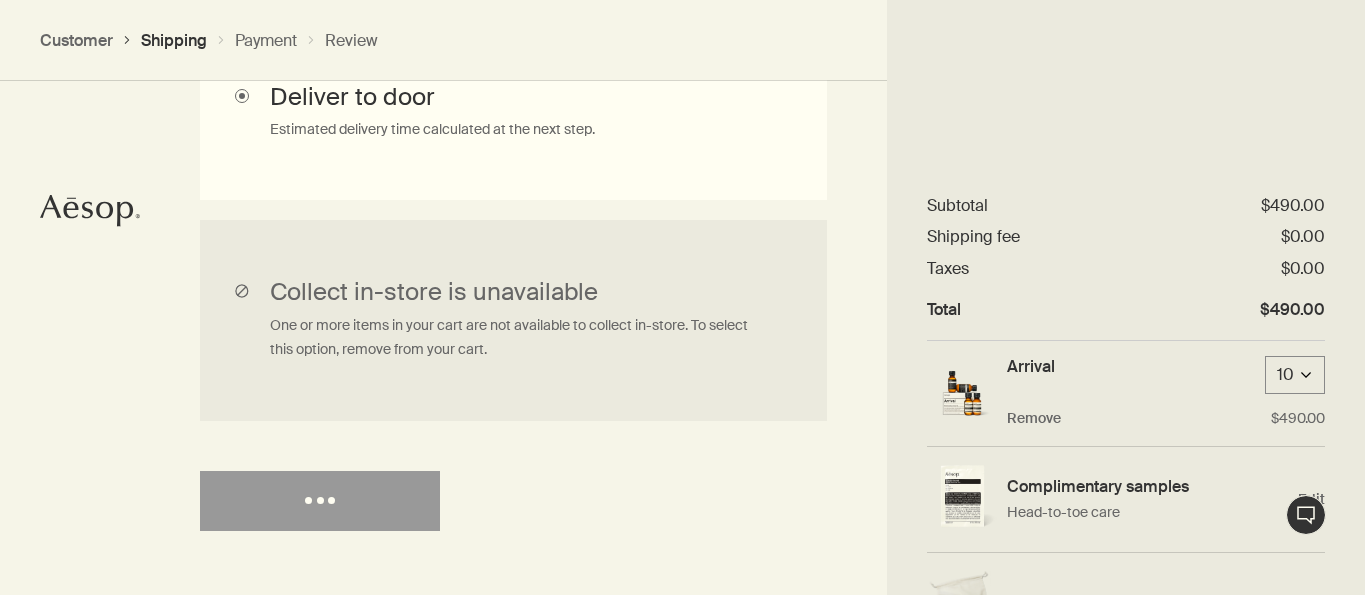 select on "US" 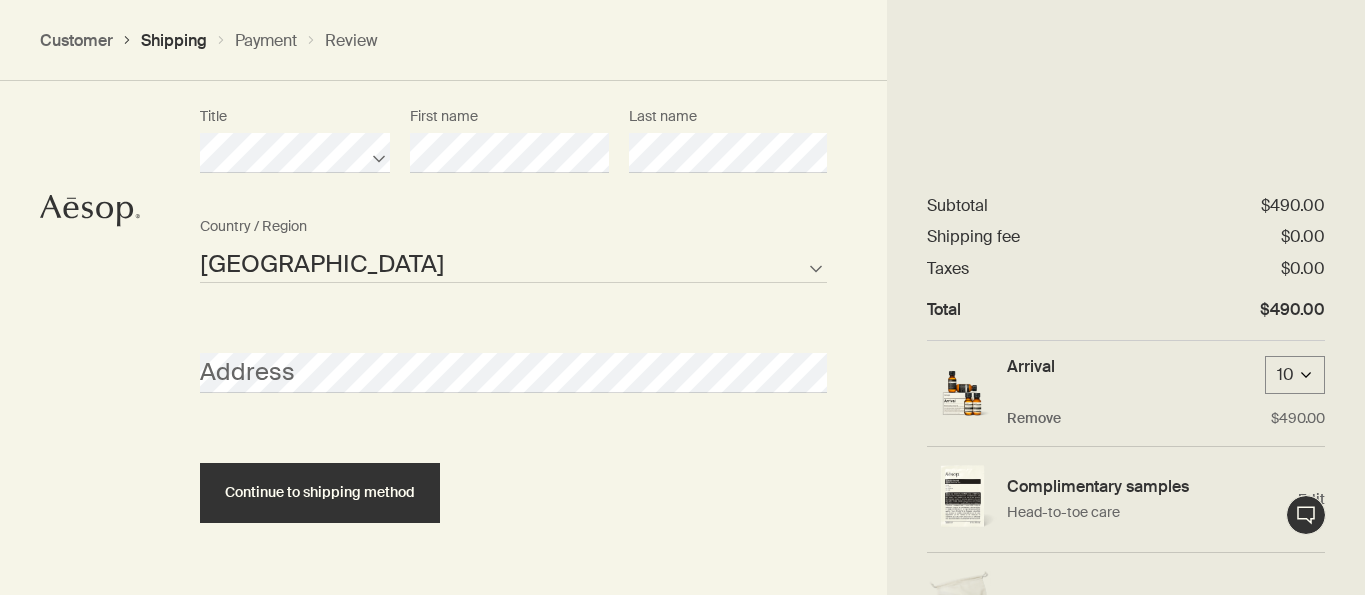 scroll, scrollTop: 1045, scrollLeft: 0, axis: vertical 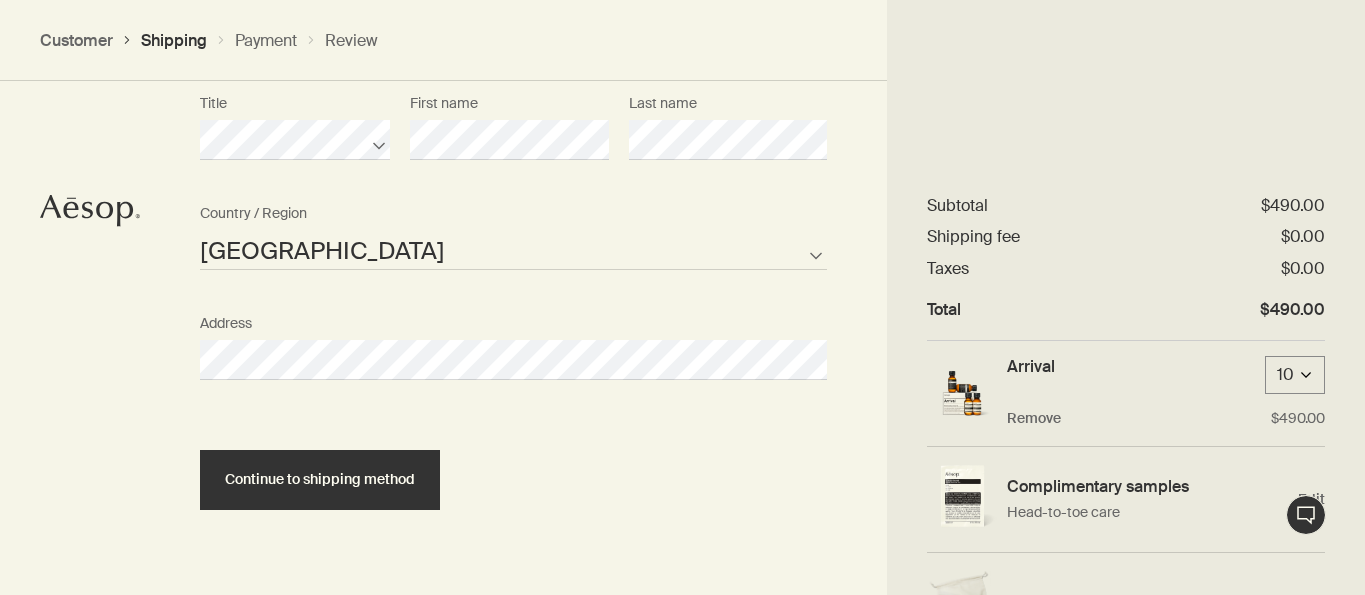 select on "US" 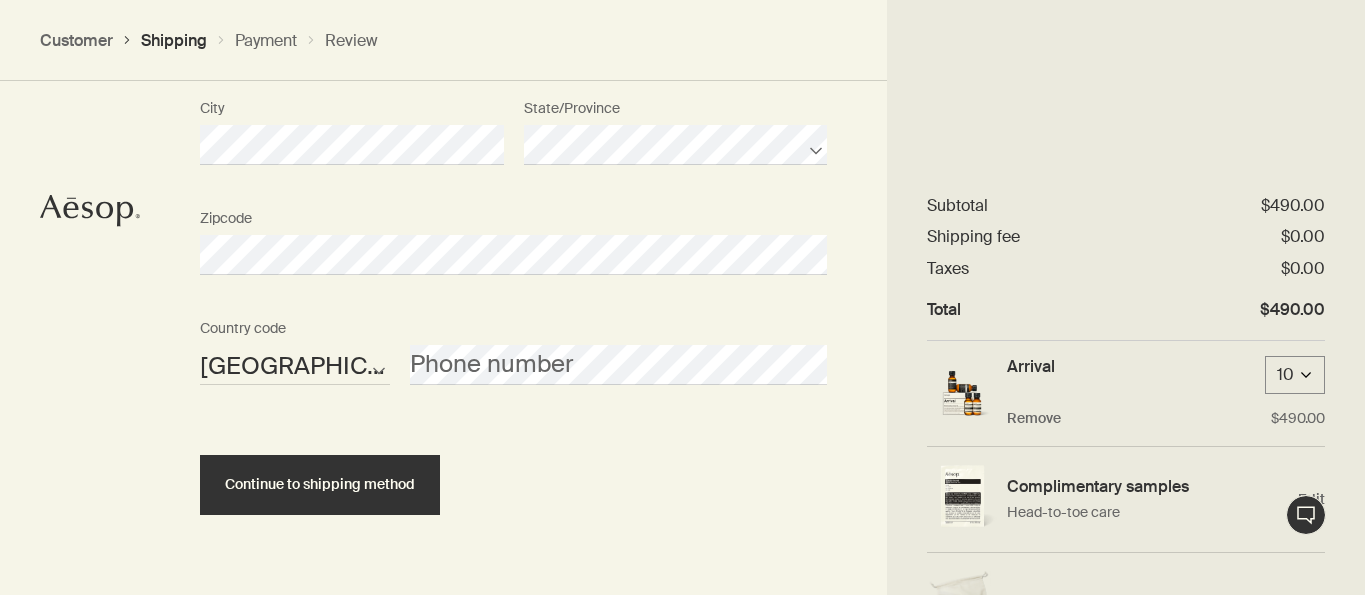 scroll, scrollTop: 1491, scrollLeft: 0, axis: vertical 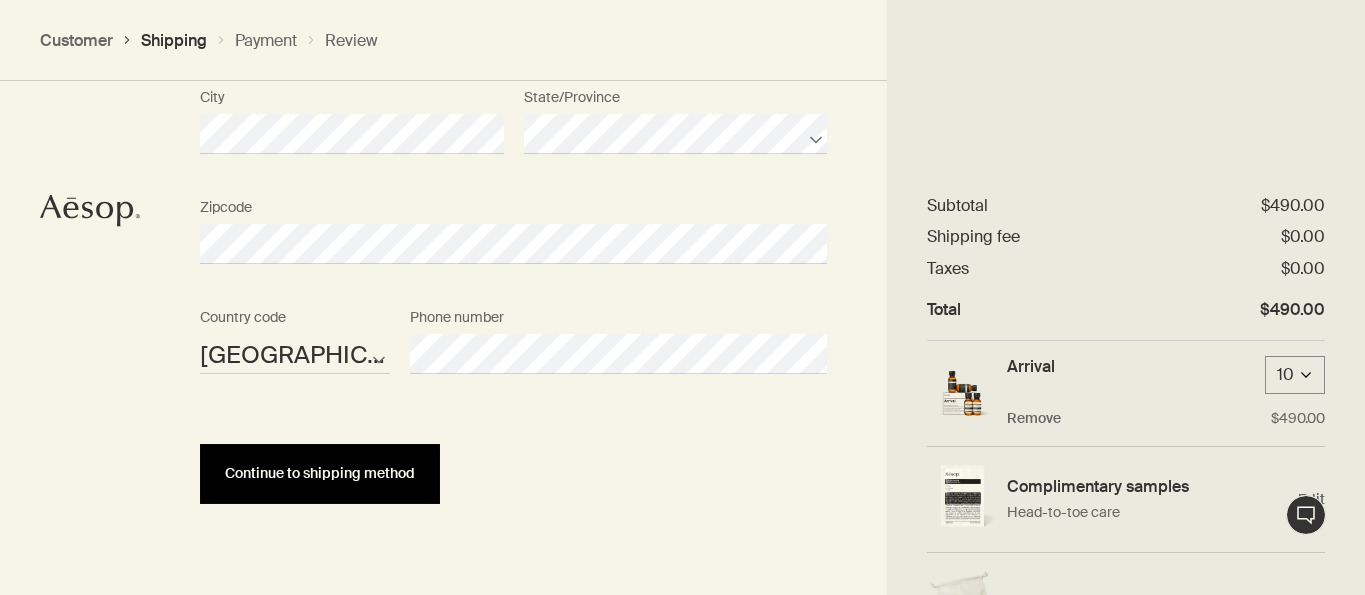 click on "Continue to shipping method" at bounding box center [320, 474] 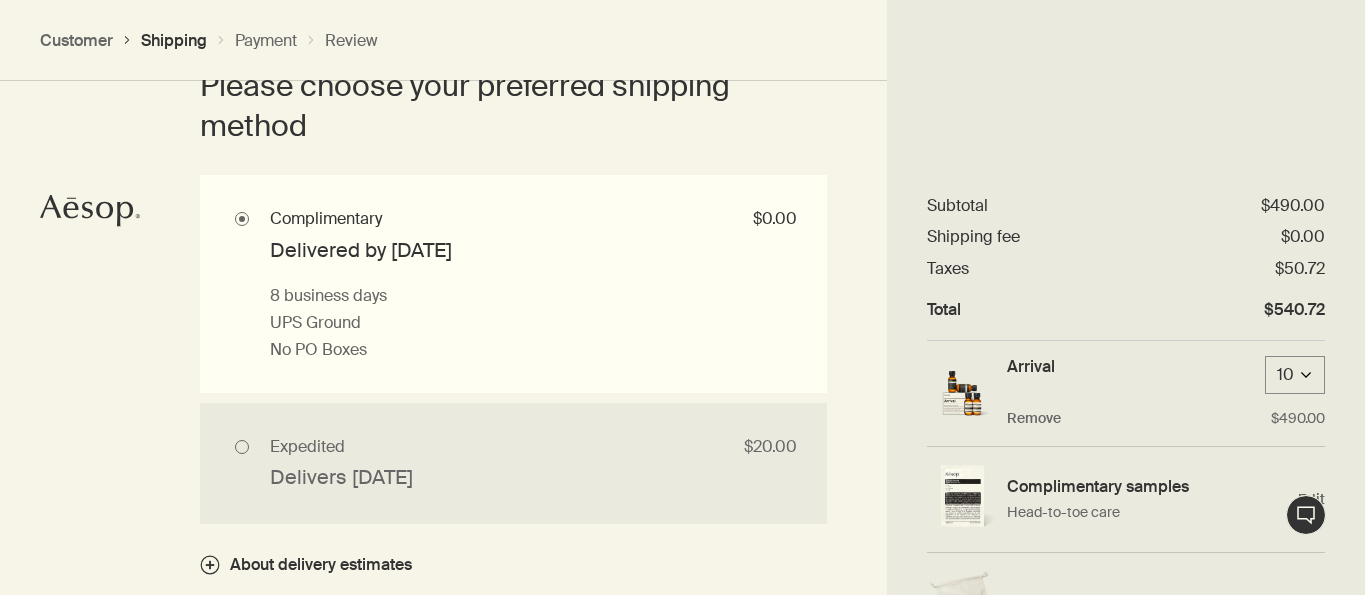 scroll, scrollTop: 1941, scrollLeft: 0, axis: vertical 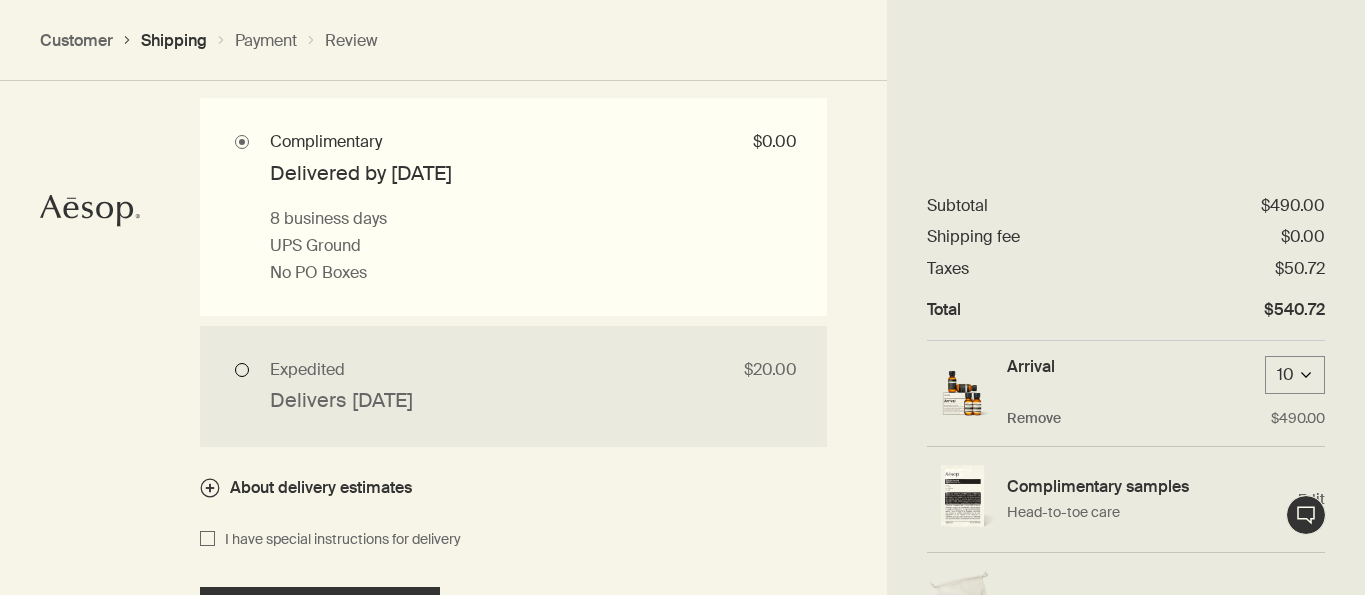 click on "Expedited $20.00 Delivers tomorrow 1 business day if placed before 12PM PT UPS Next Day Air No PO Boxes" at bounding box center (513, 386) 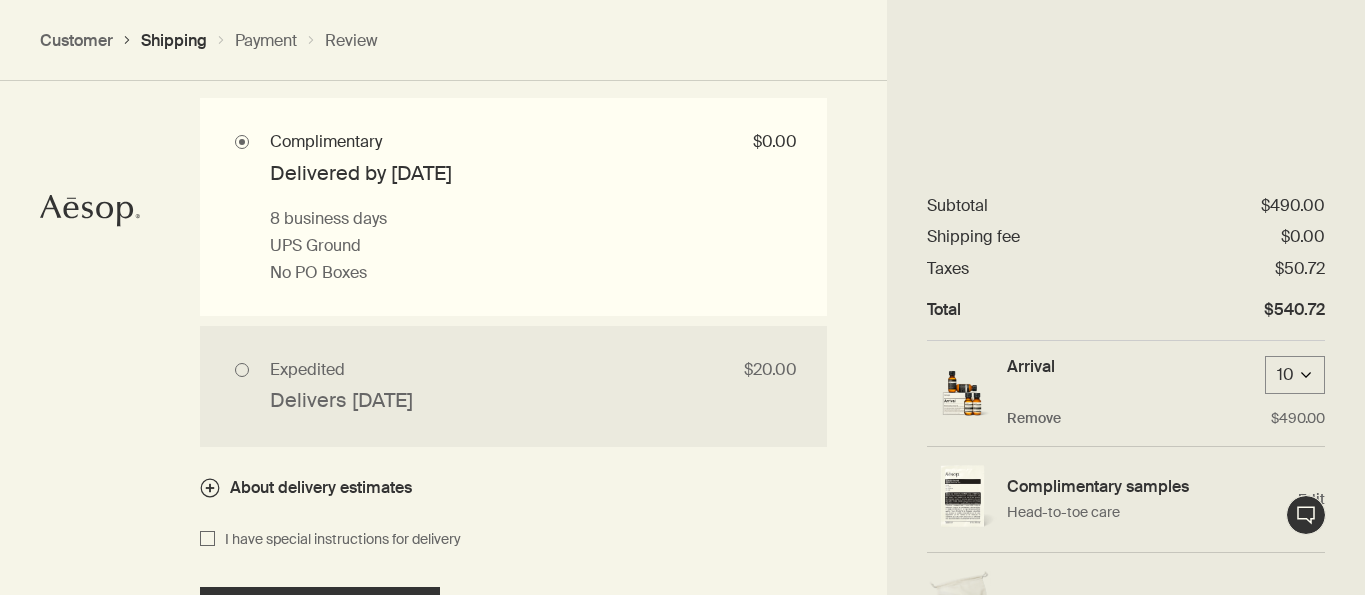 radio on "true" 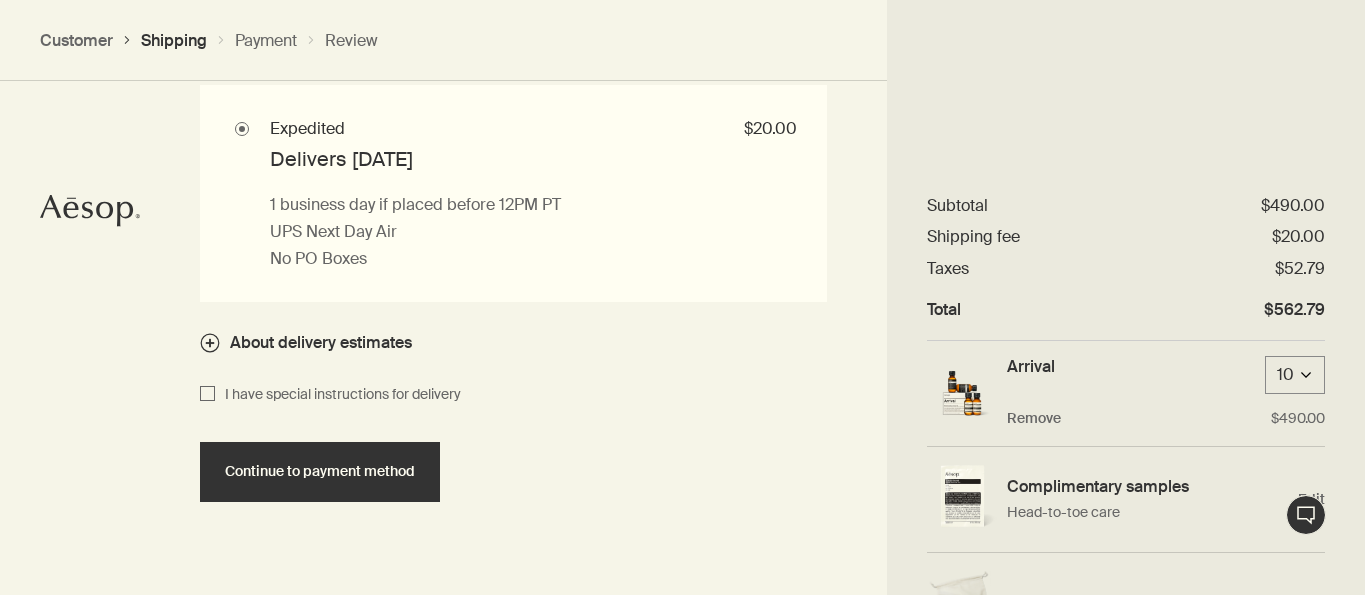 scroll, scrollTop: 2079, scrollLeft: 0, axis: vertical 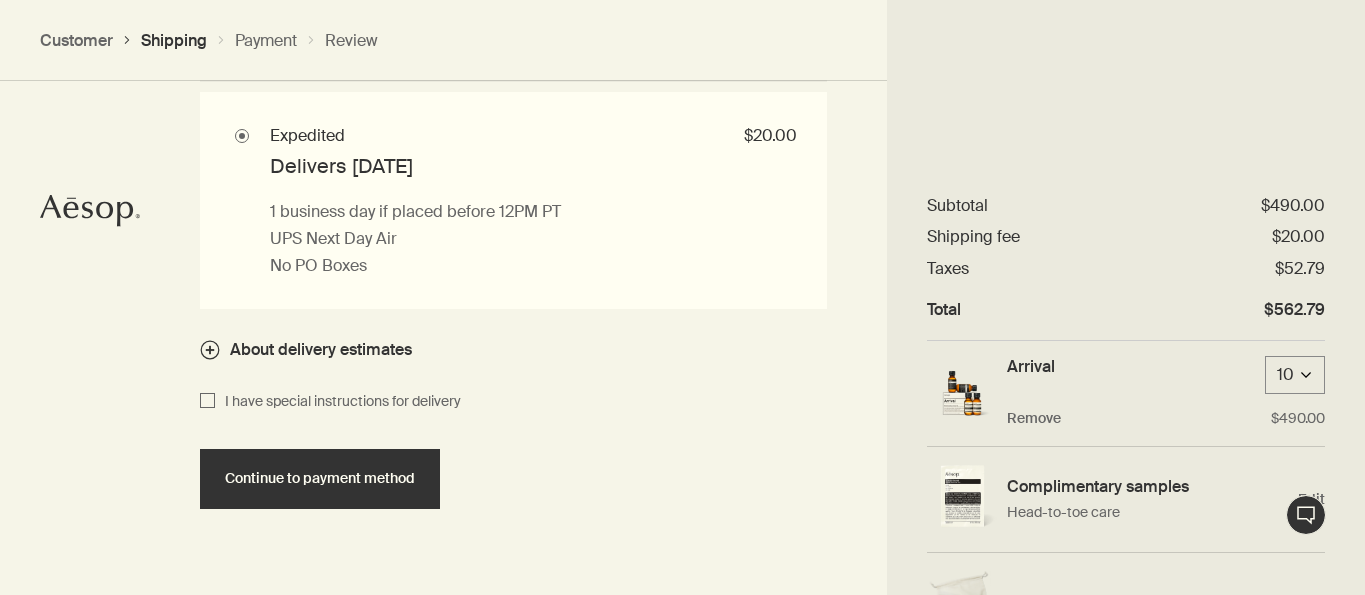 click on "About delivery estimates" at bounding box center [321, 349] 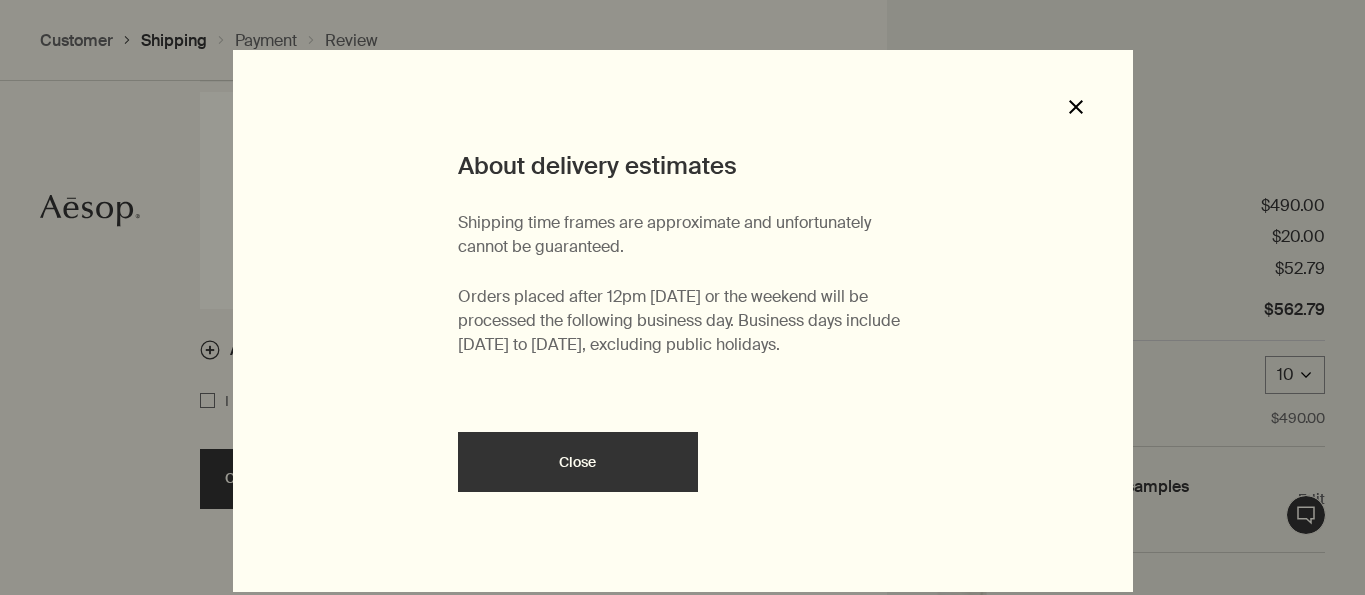 click on "Close" 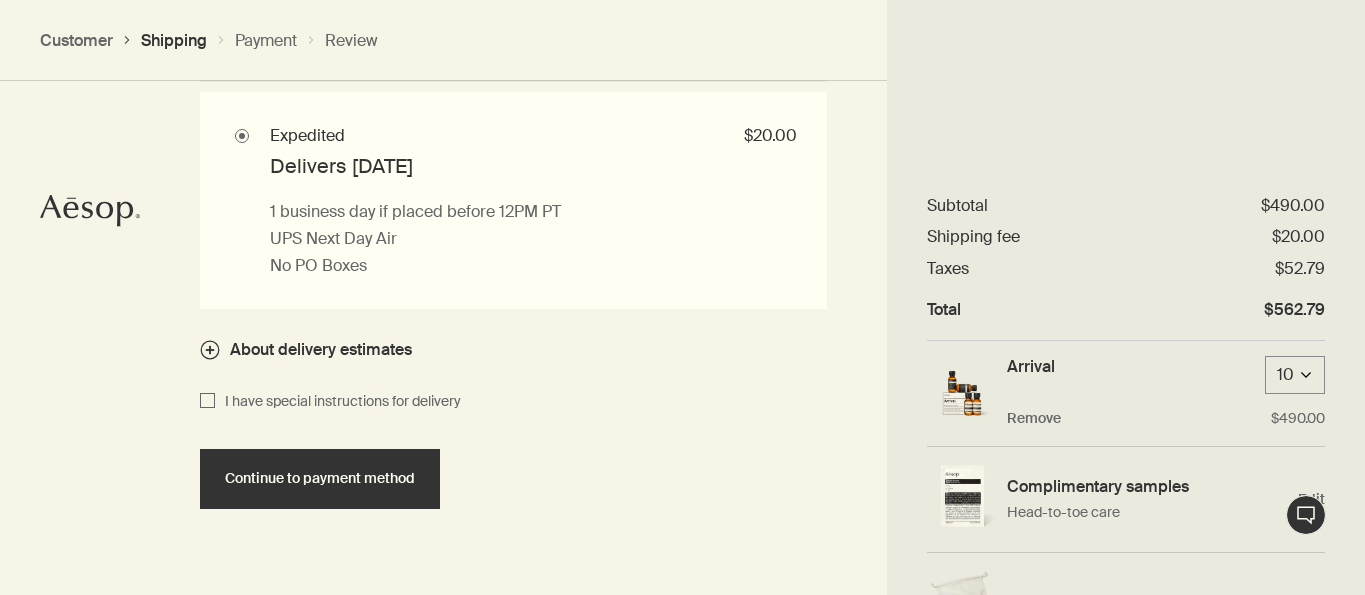type 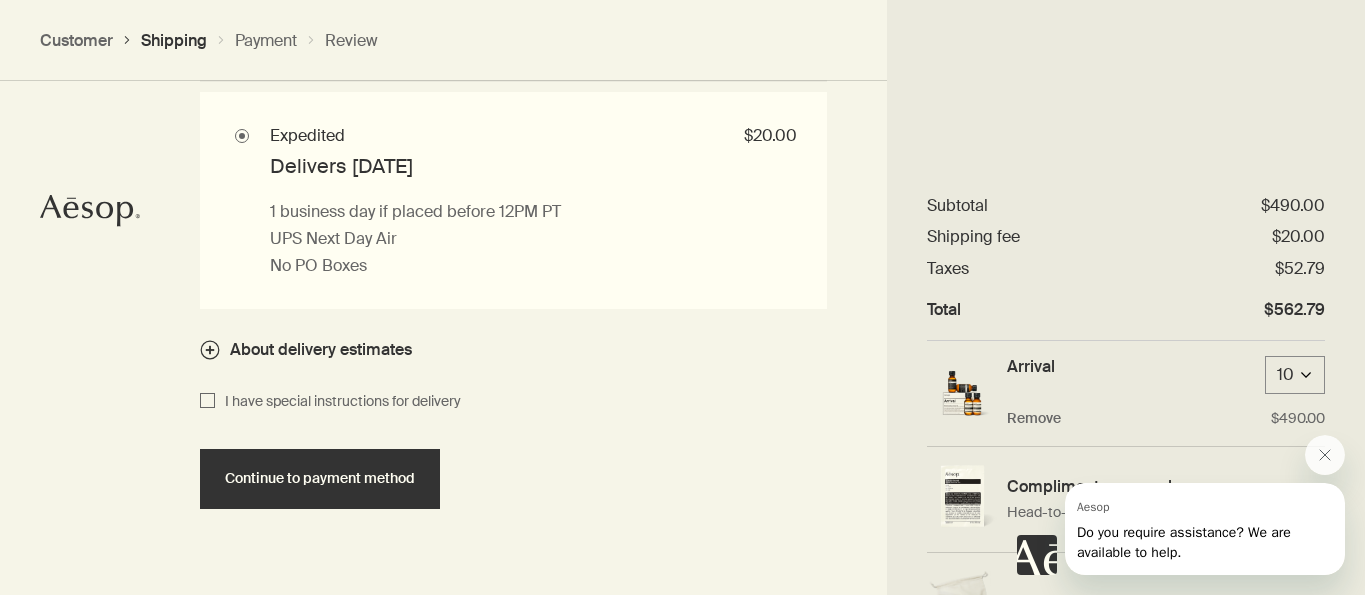 scroll, scrollTop: 0, scrollLeft: 0, axis: both 